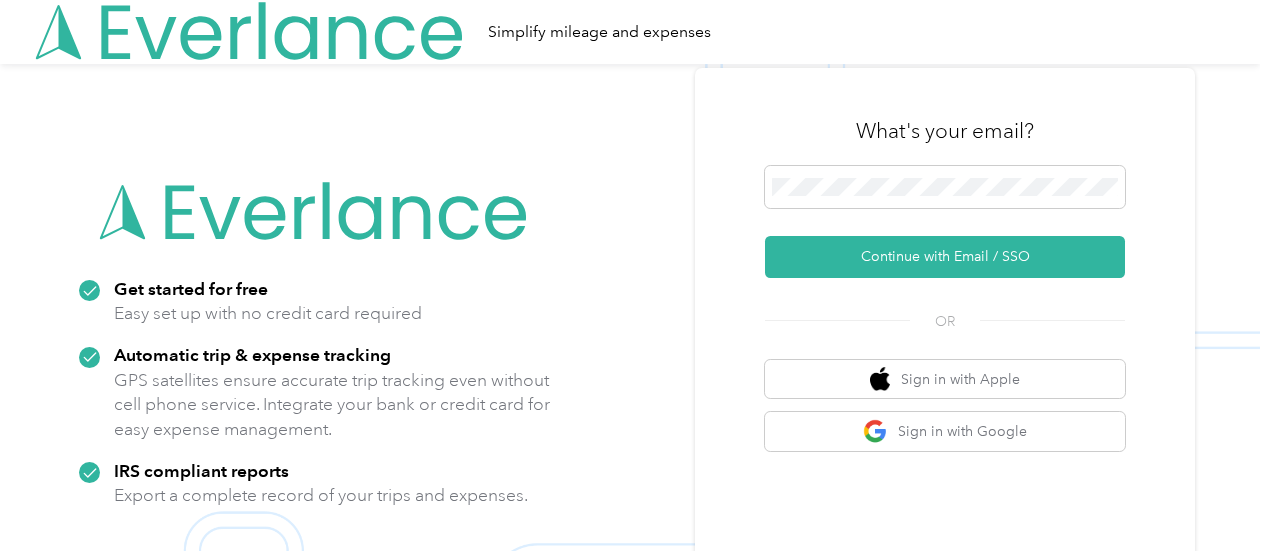 scroll, scrollTop: 0, scrollLeft: 0, axis: both 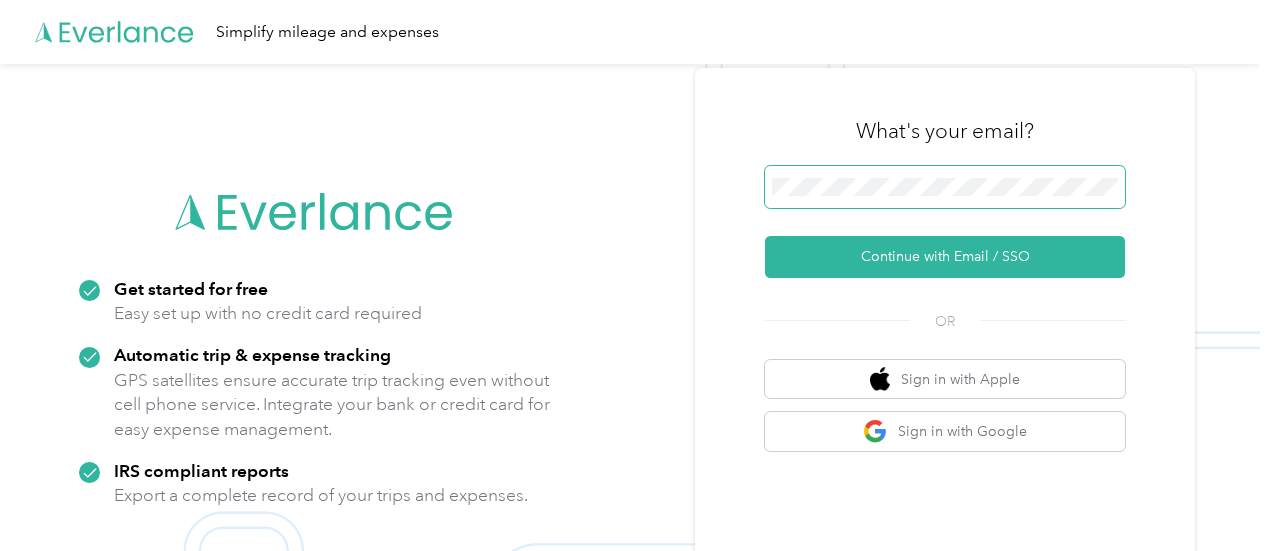 click at bounding box center [945, 187] 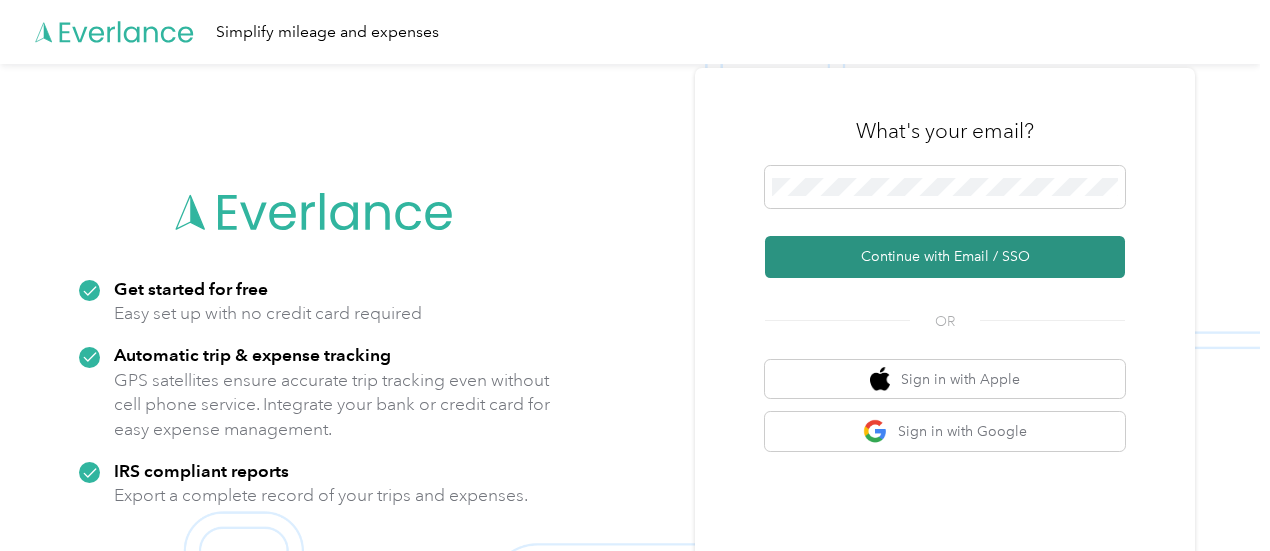 click on "Continue with Email / SSO" at bounding box center (945, 257) 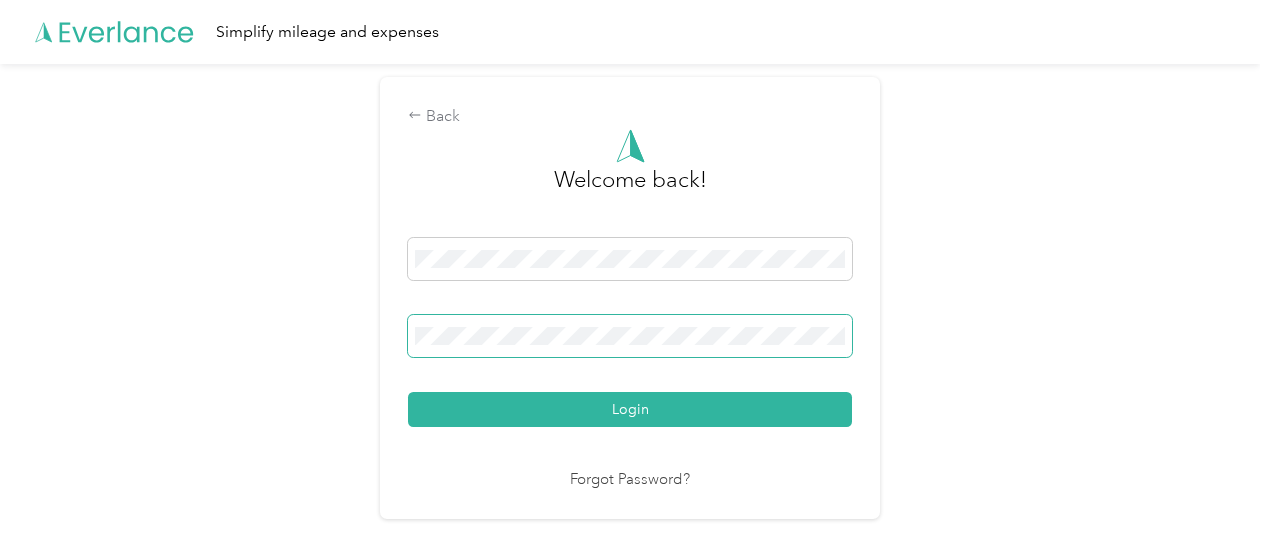 click on "Login" at bounding box center [630, 409] 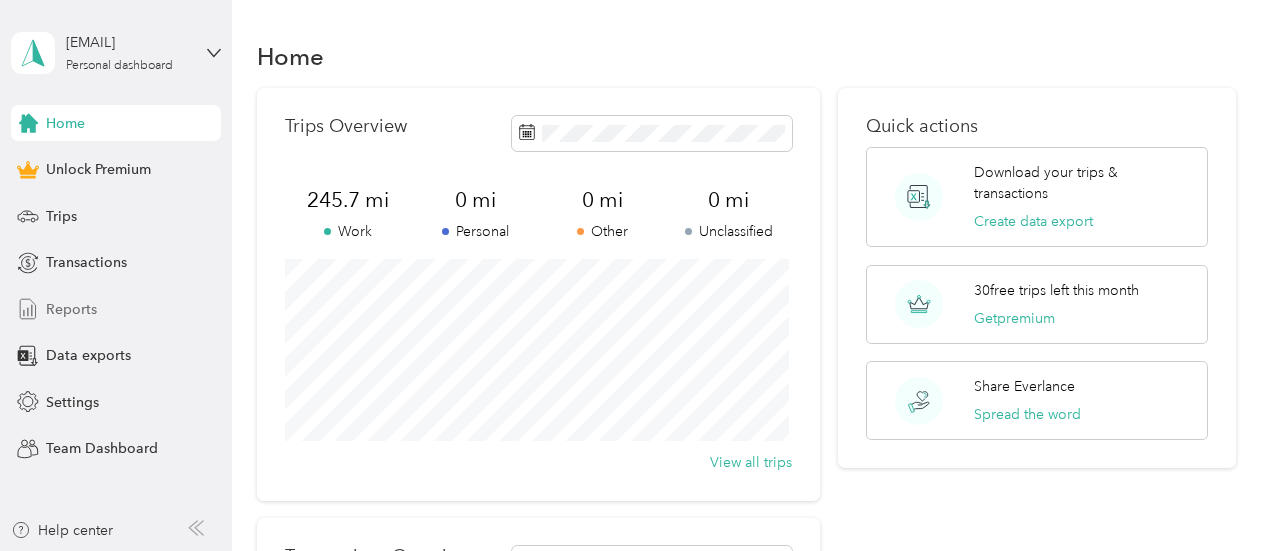 click on "Reports" at bounding box center (116, 309) 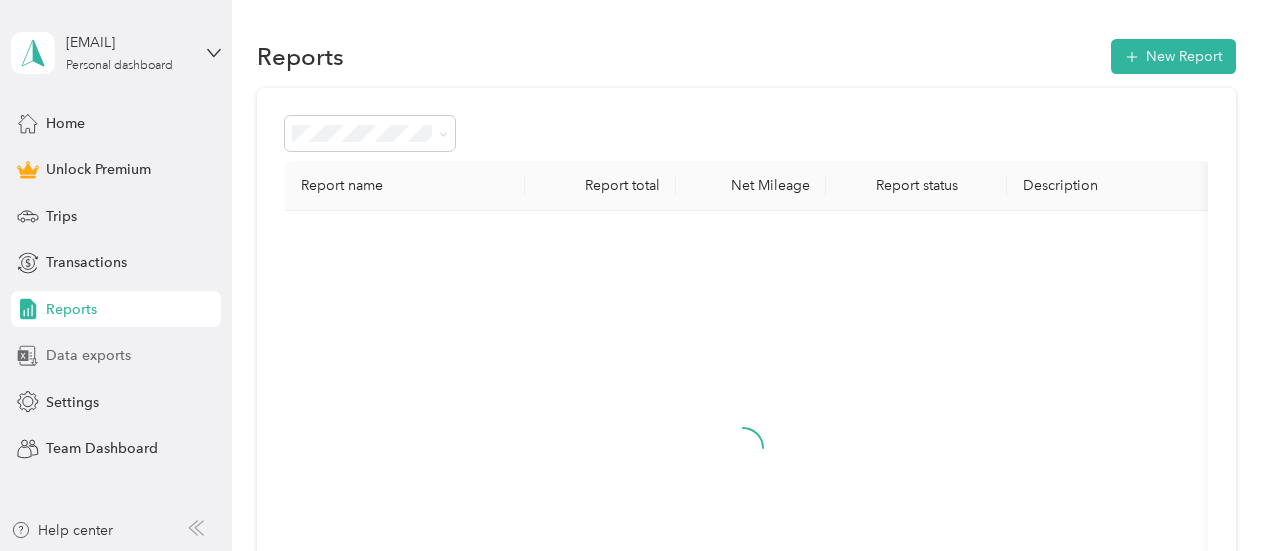 click on "Data exports" at bounding box center [88, 355] 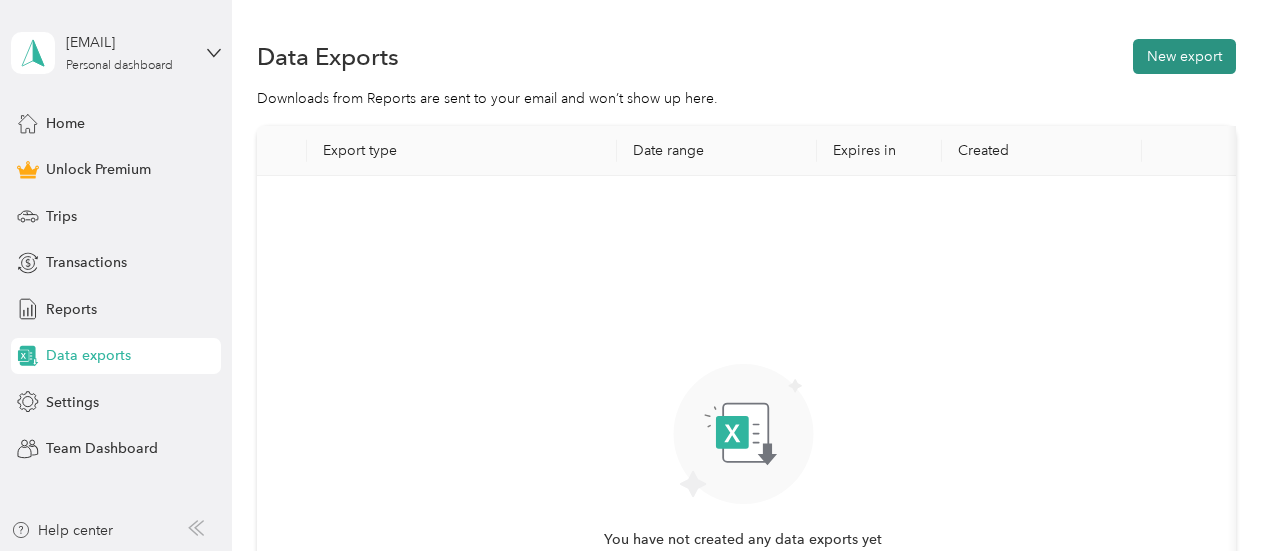 click on "New export" at bounding box center [1184, 56] 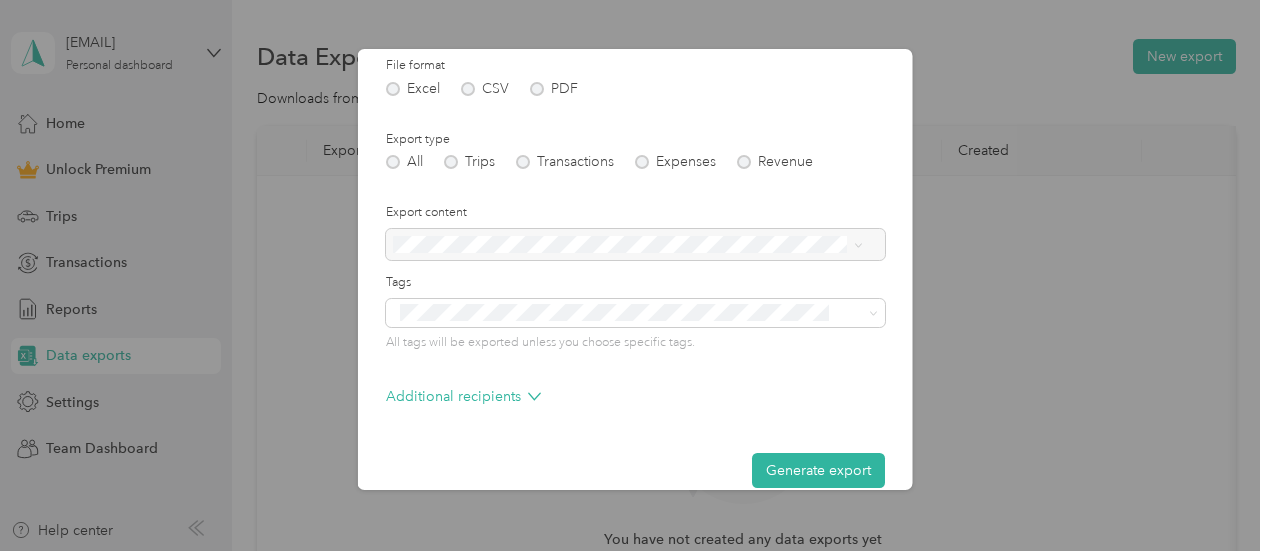 scroll, scrollTop: 286, scrollLeft: 0, axis: vertical 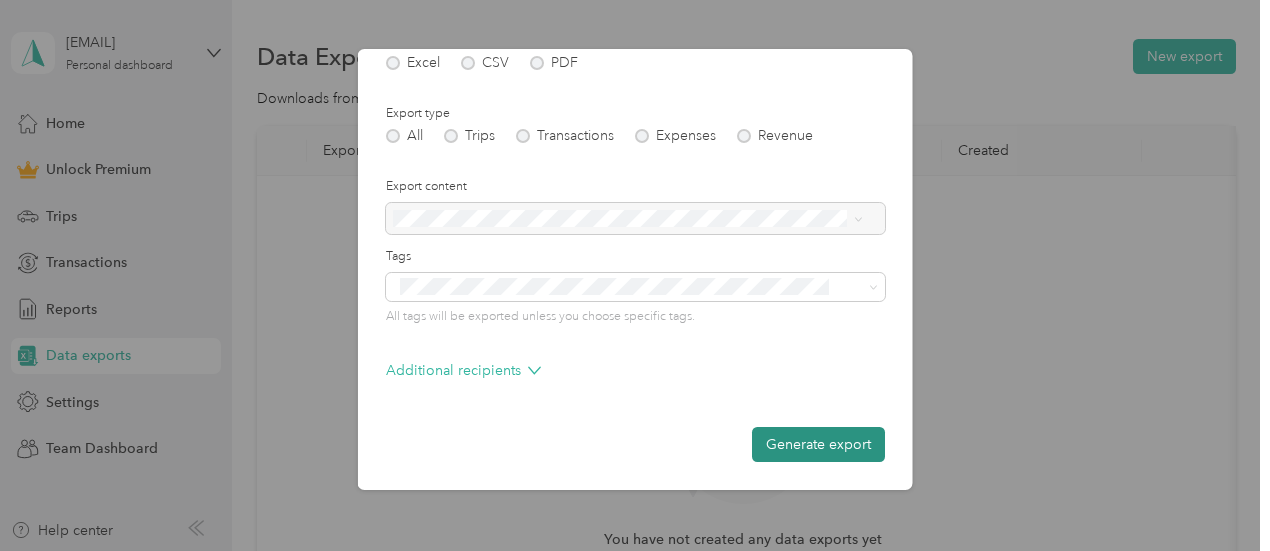 click on "Generate export" at bounding box center (818, 444) 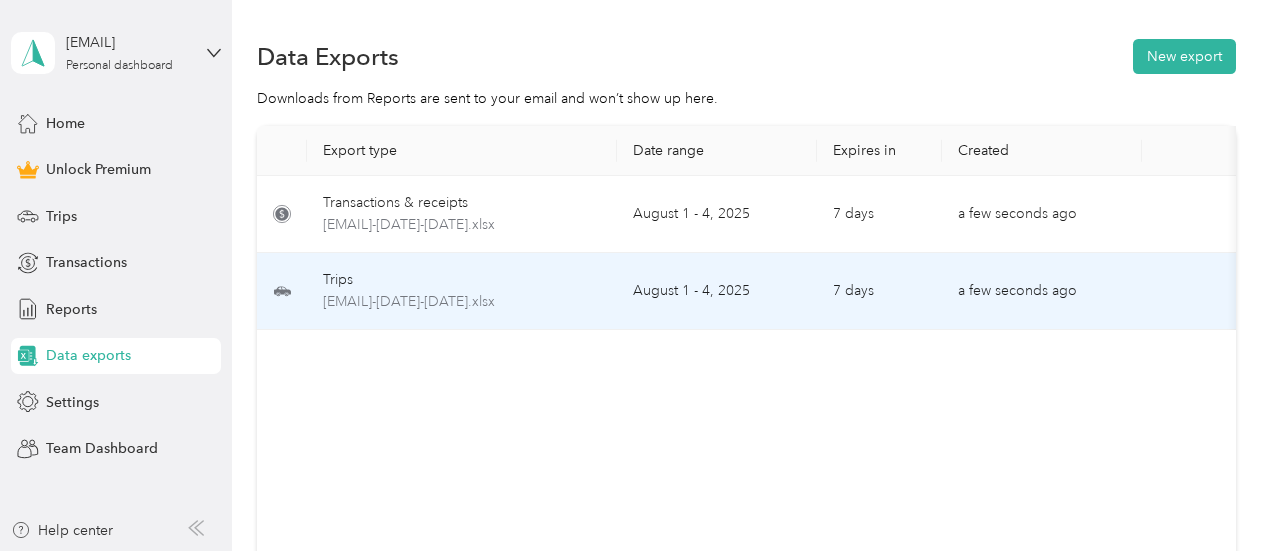 click on "August 1 - 4, 2025" at bounding box center [717, 291] 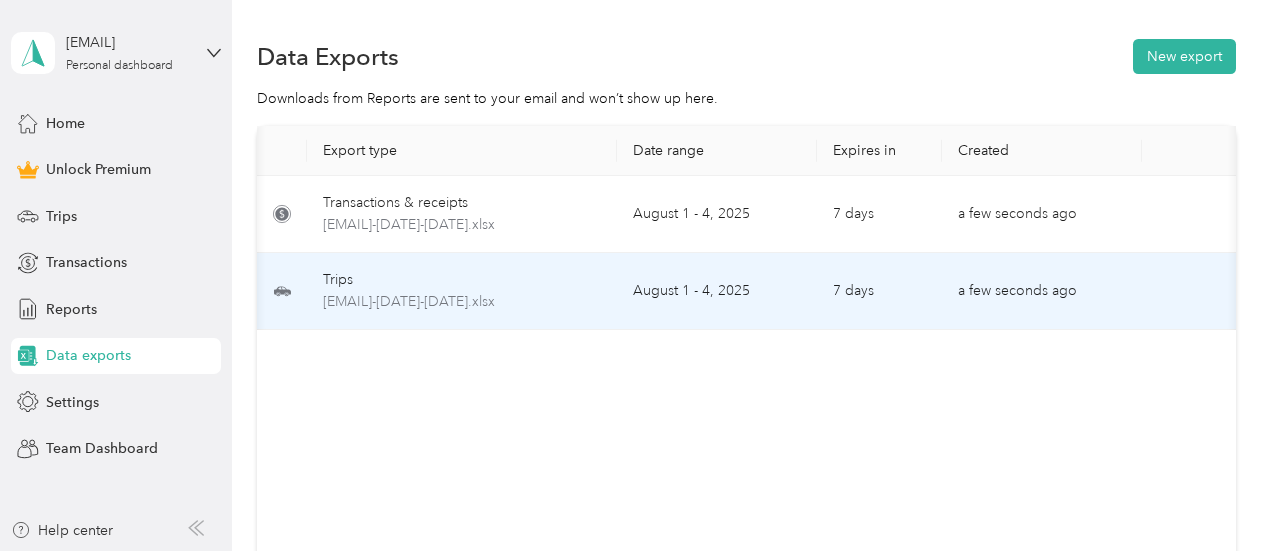 scroll, scrollTop: 0, scrollLeft: 112, axis: horizontal 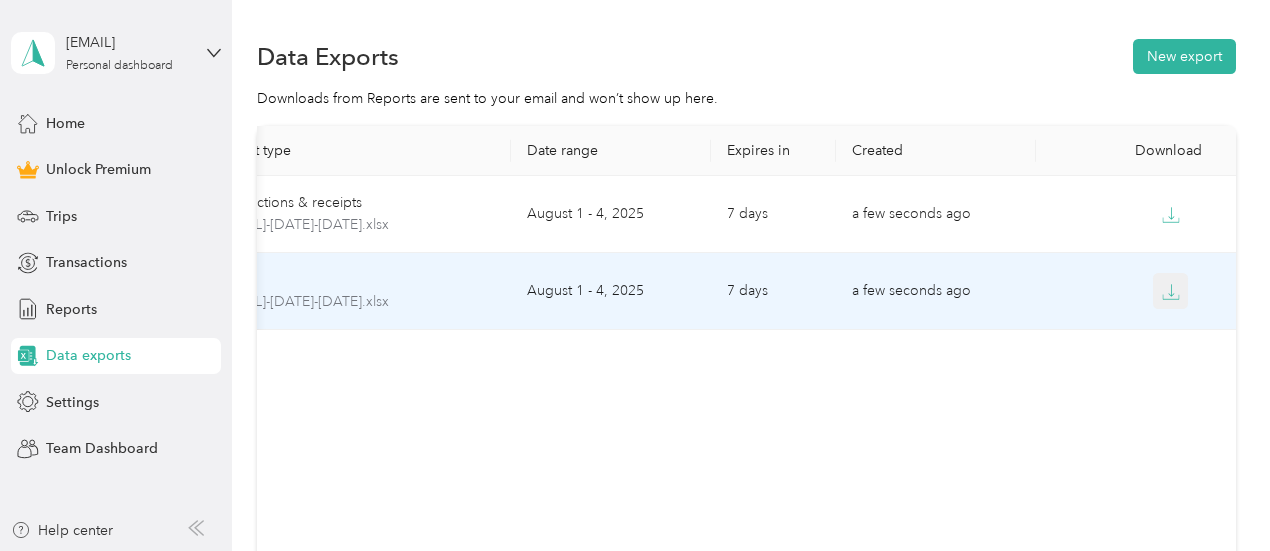 click 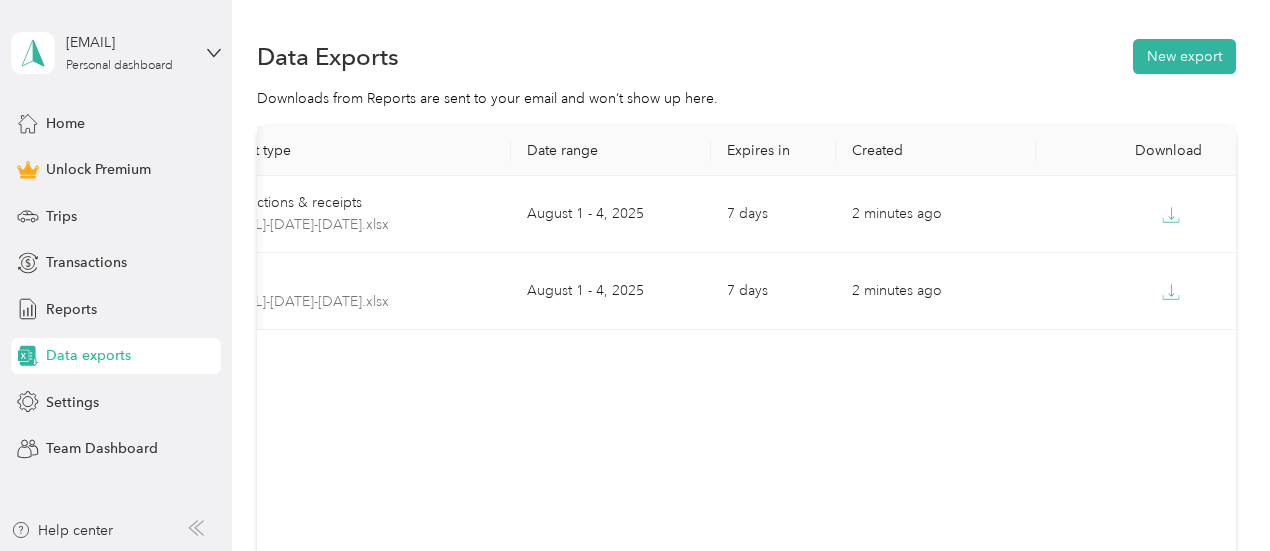 scroll, scrollTop: 0, scrollLeft: 0, axis: both 